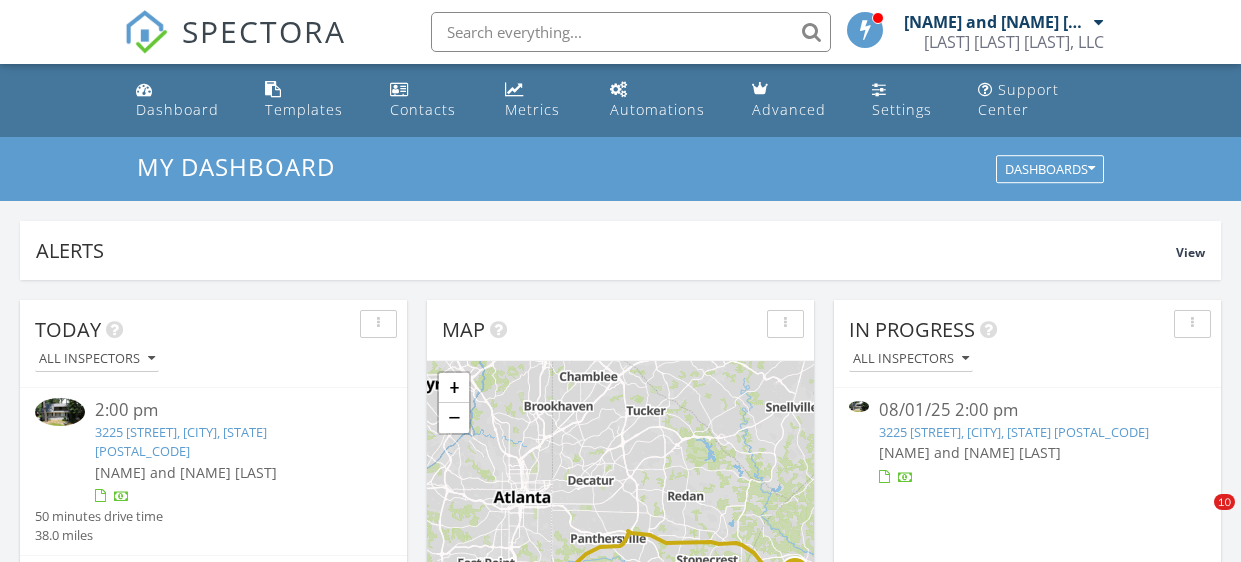 scroll, scrollTop: 0, scrollLeft: 0, axis: both 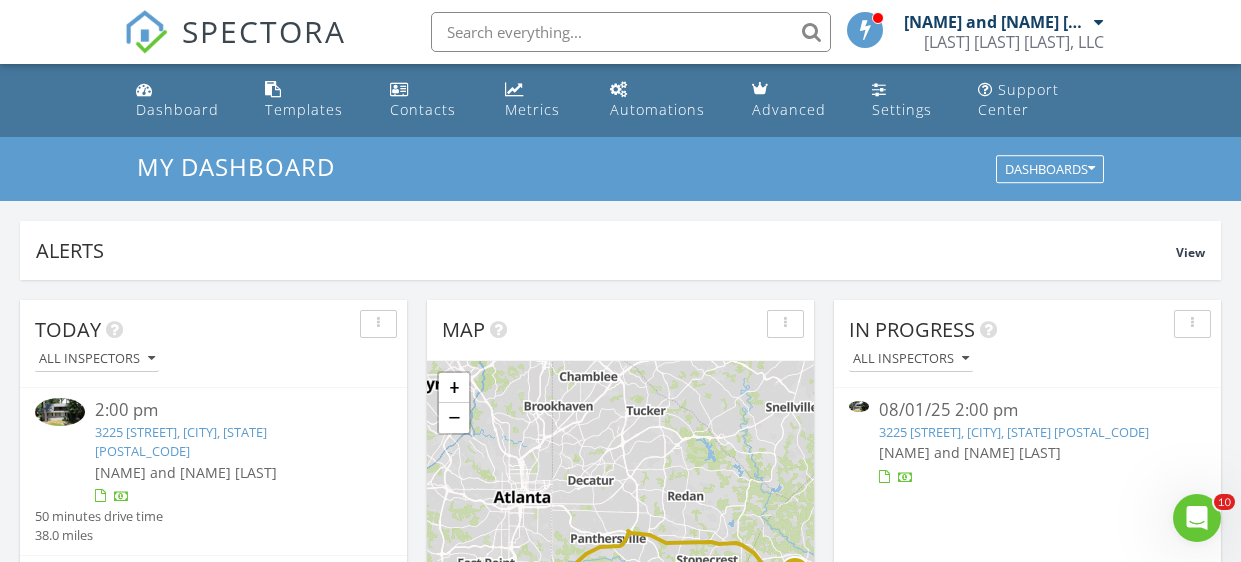click on "[FIRST] and [LAST] [LAST]" at bounding box center [970, 452] 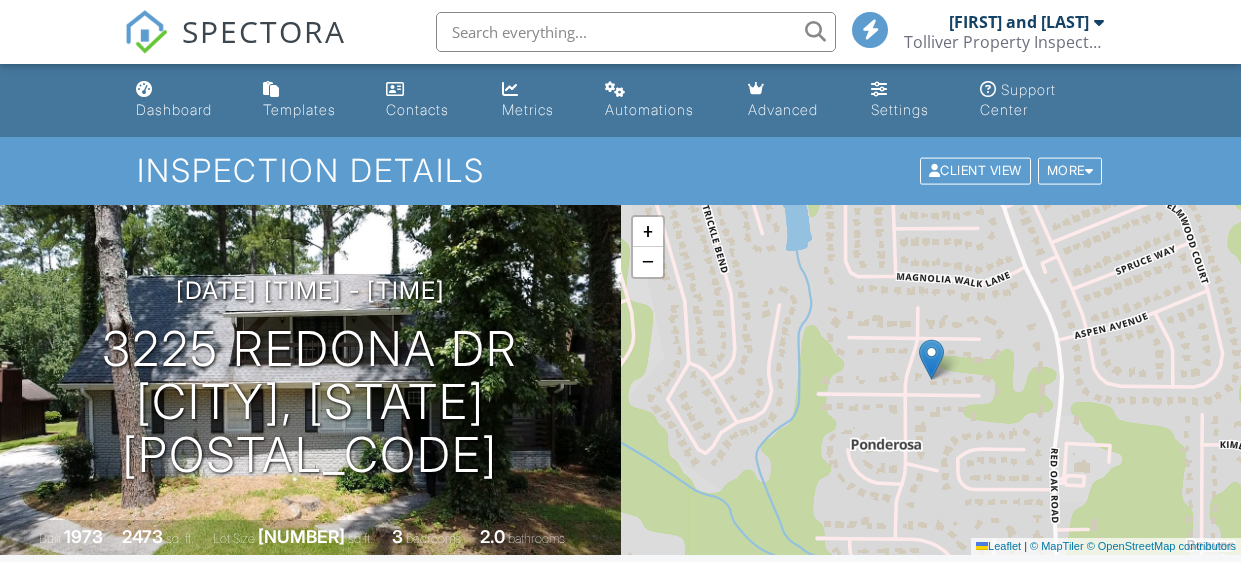 scroll, scrollTop: 399, scrollLeft: 0, axis: vertical 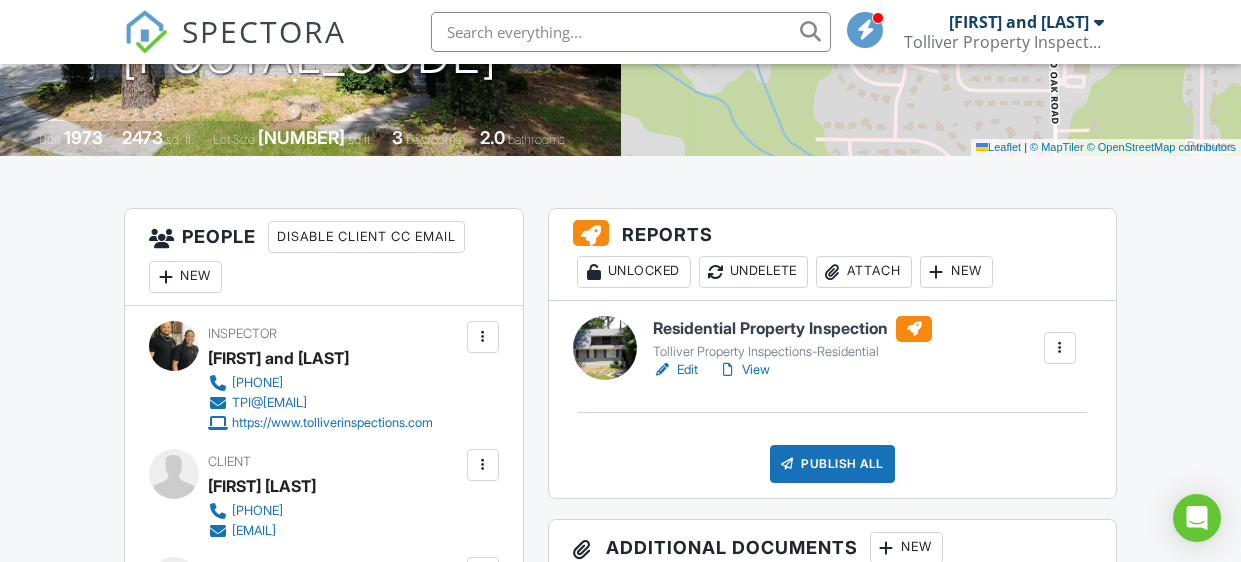 click on "View" at bounding box center [744, 370] 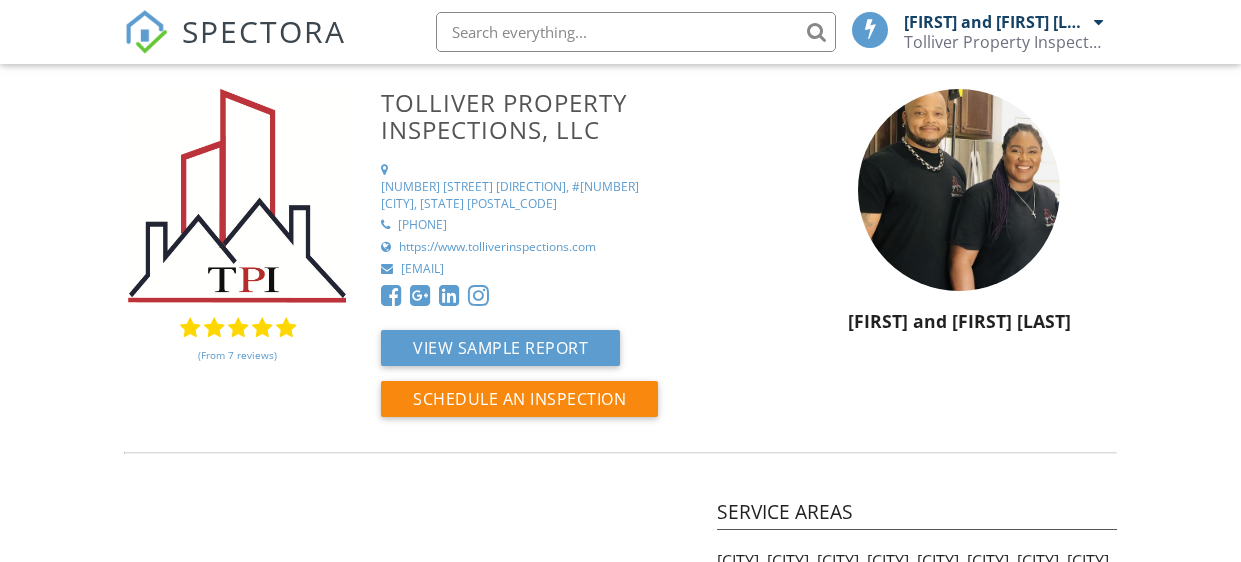 scroll, scrollTop: 0, scrollLeft: 0, axis: both 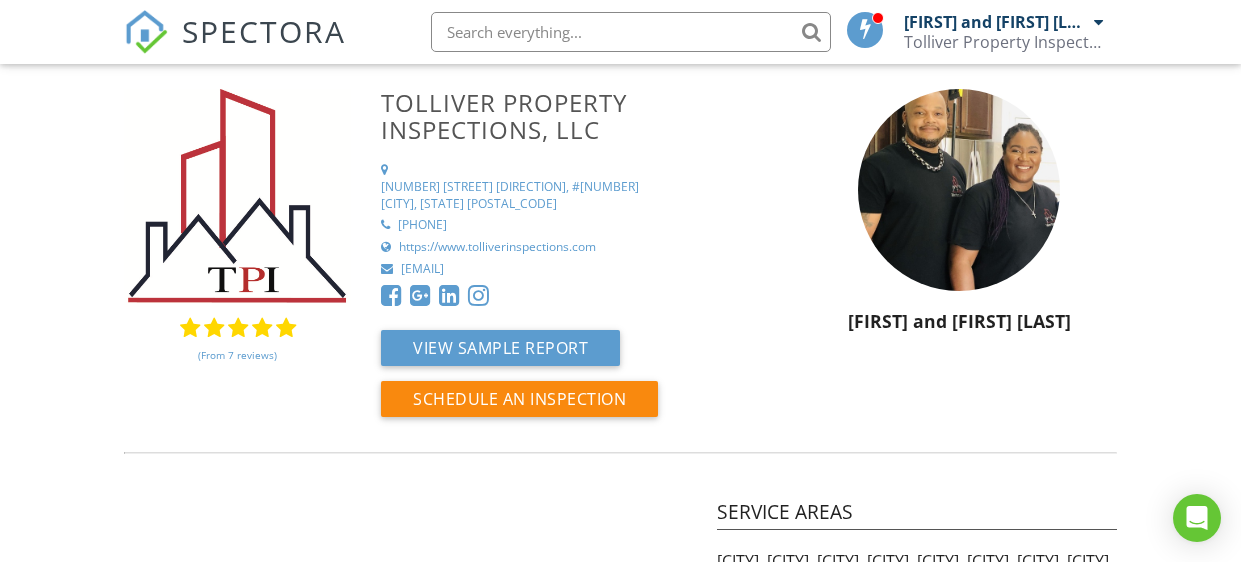 click on "SPECTORA" at bounding box center [264, 31] 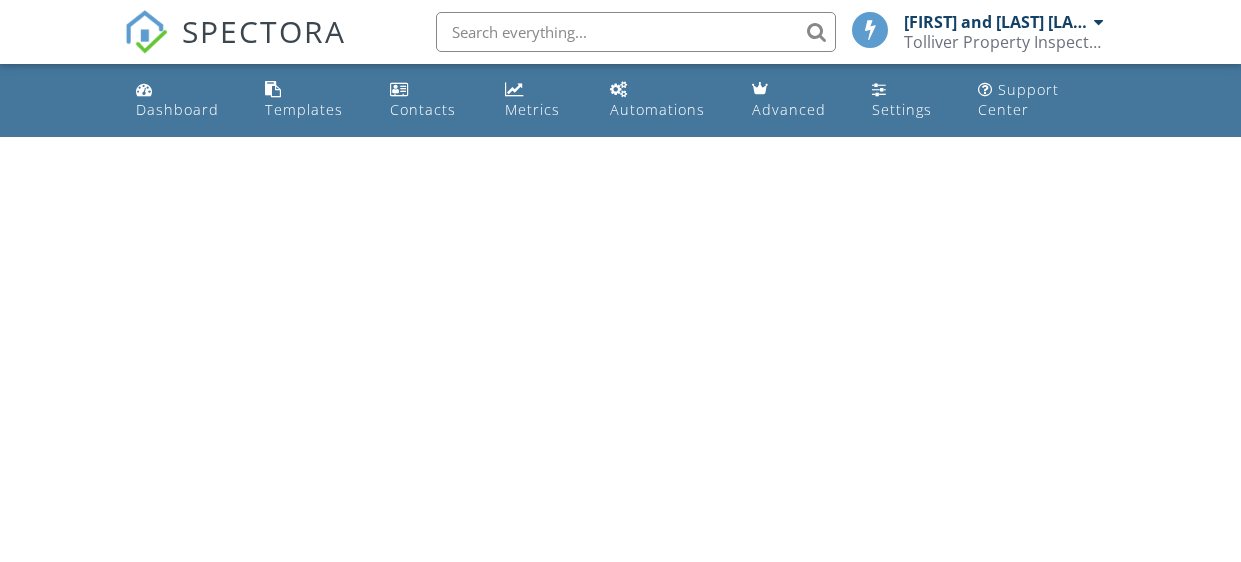 scroll, scrollTop: 0, scrollLeft: 0, axis: both 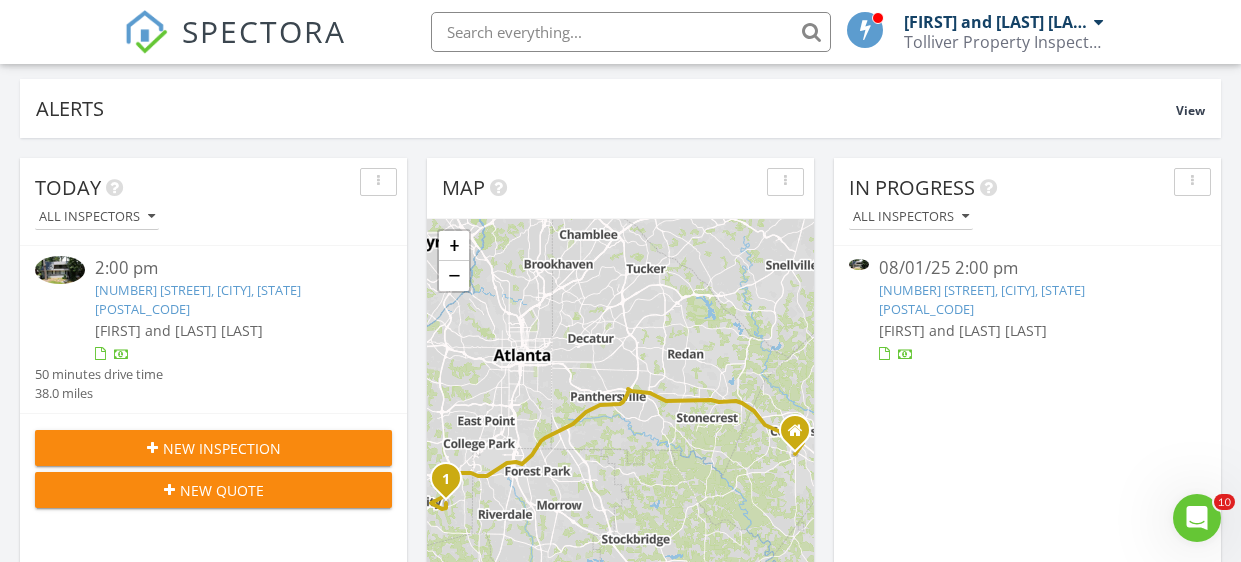 click on "3225 Redona Dr, Atlanta, GA 30349" at bounding box center (982, 299) 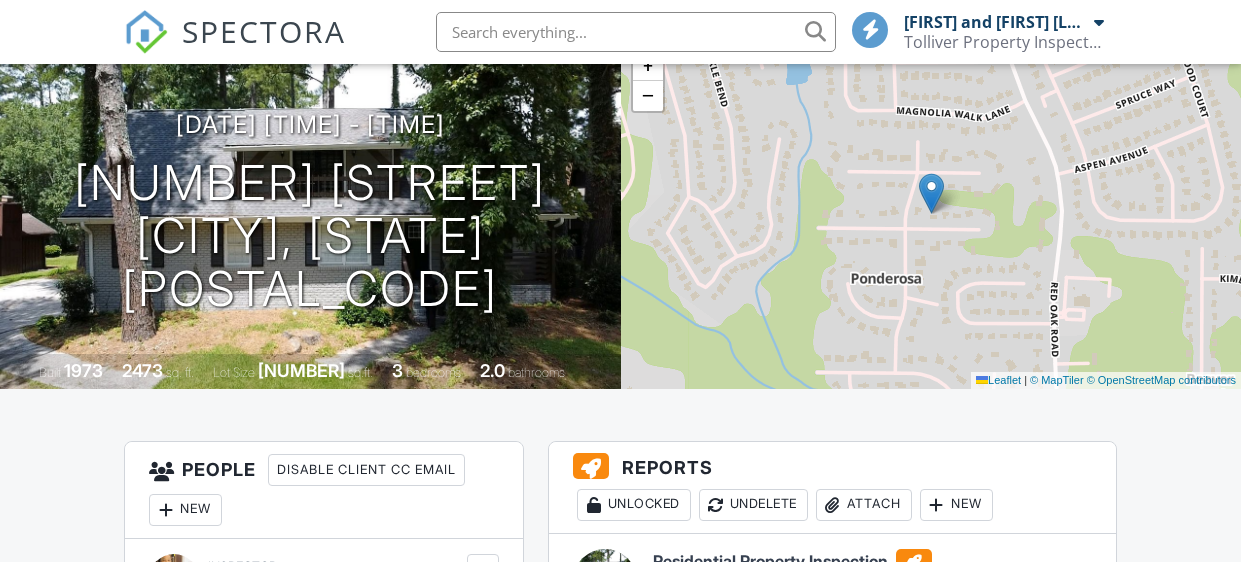 scroll, scrollTop: 200, scrollLeft: 0, axis: vertical 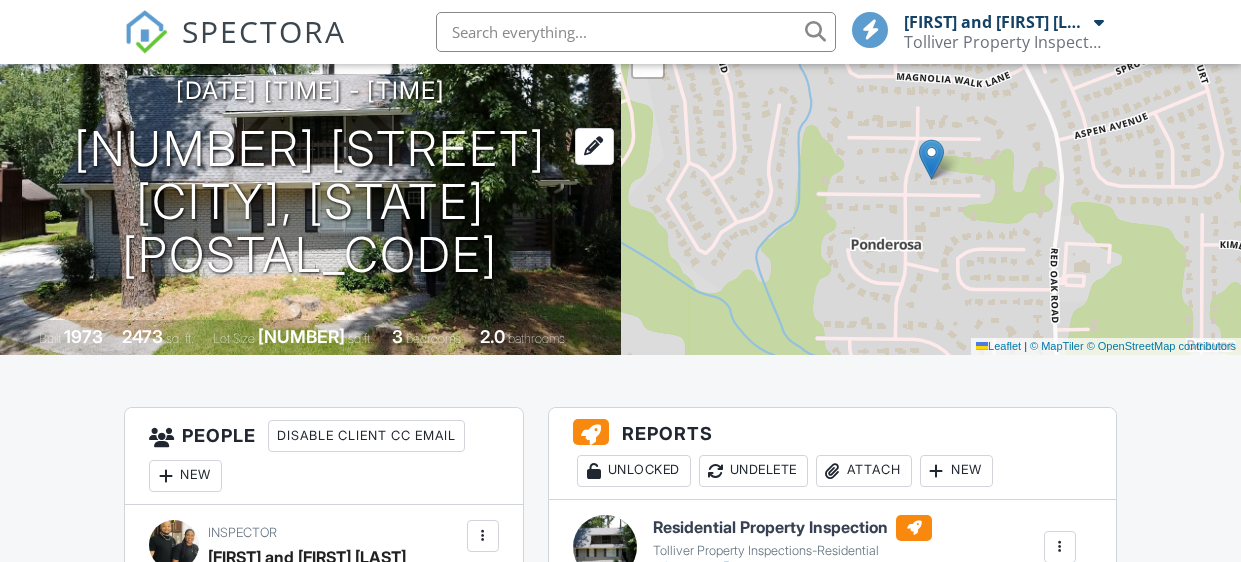 click on "3225 Redona Dr
Atlanta, GA 30349" at bounding box center (310, 202) 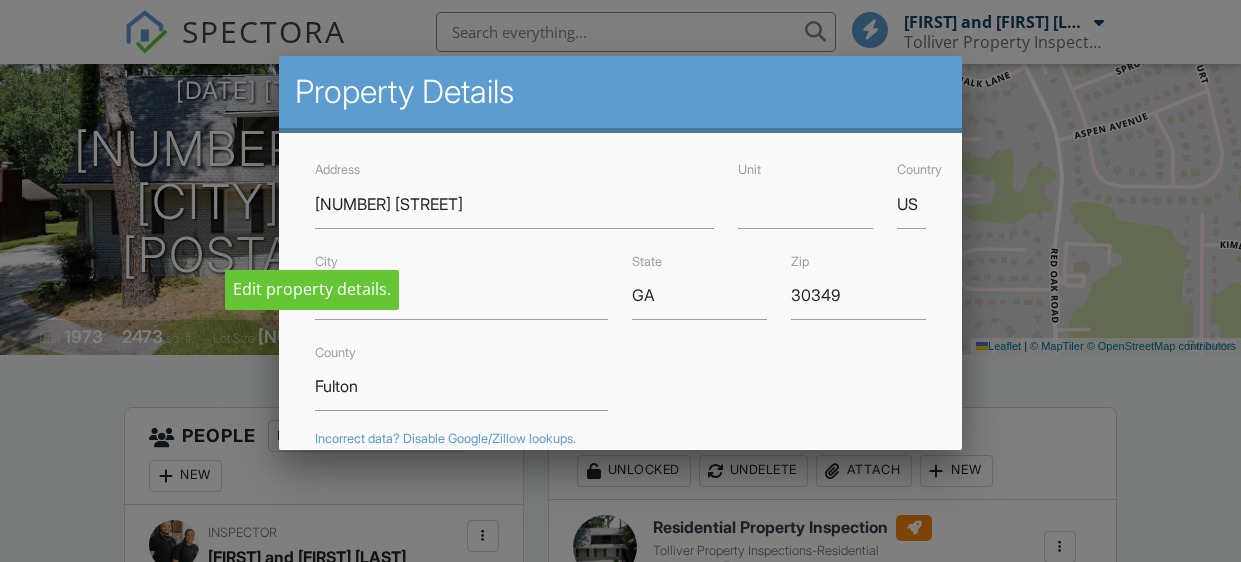click at bounding box center [620, 251] 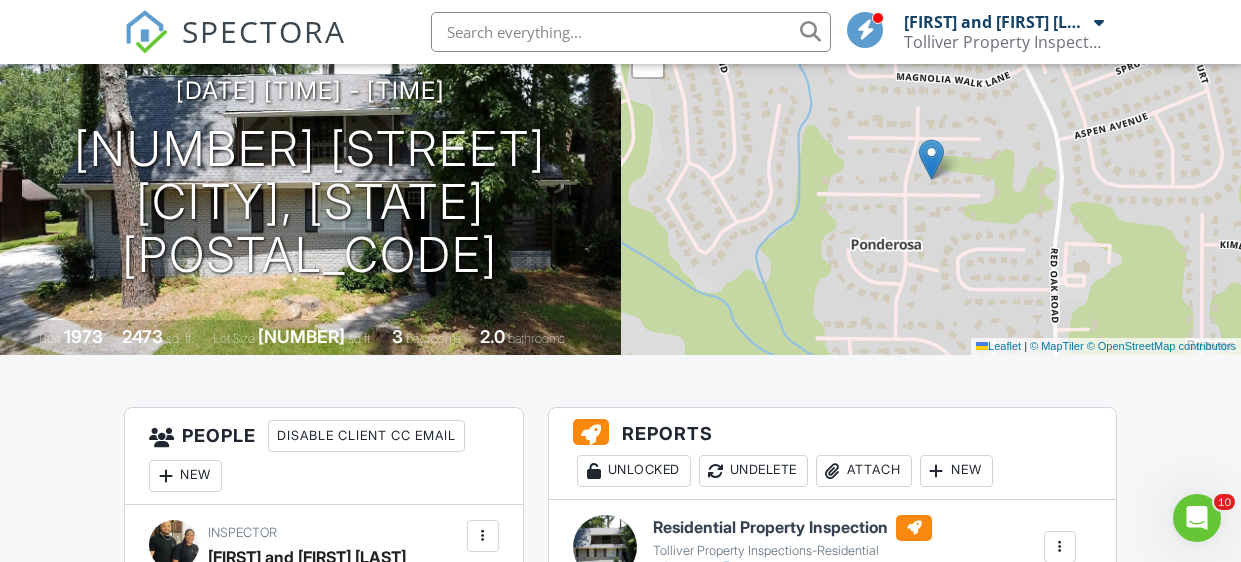 scroll, scrollTop: 0, scrollLeft: 0, axis: both 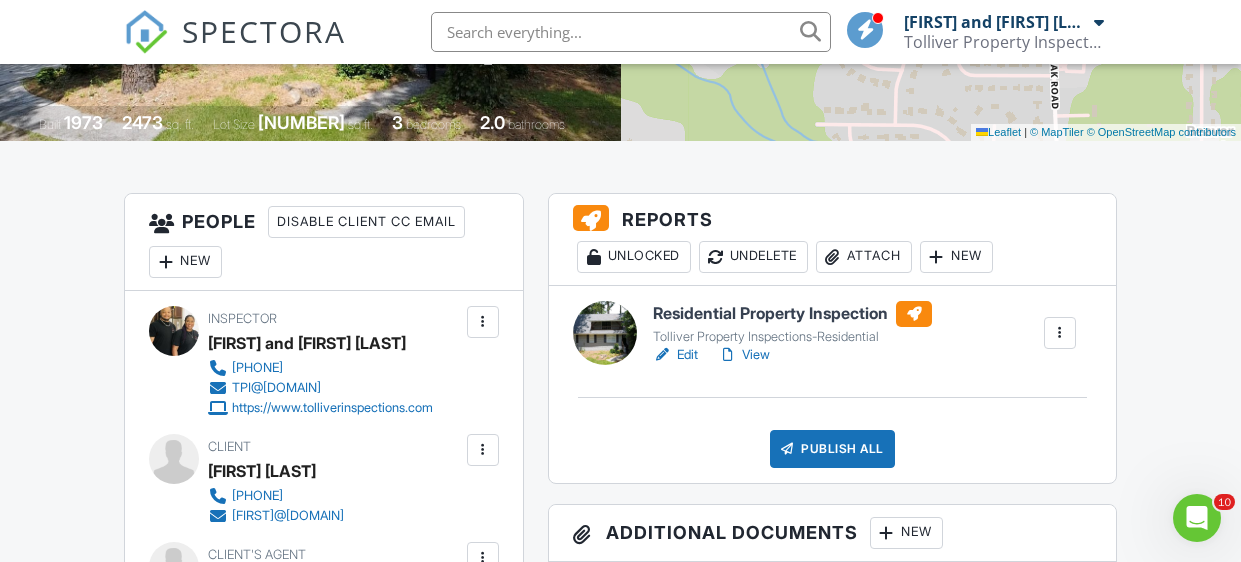 click on "View" at bounding box center (744, 355) 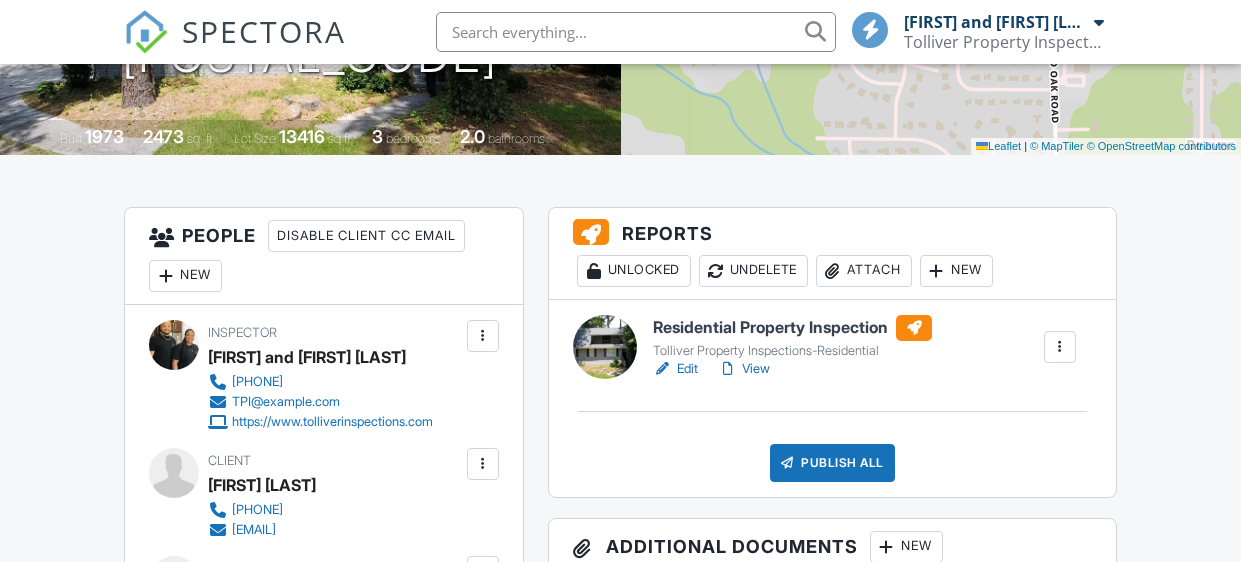 scroll, scrollTop: 400, scrollLeft: 0, axis: vertical 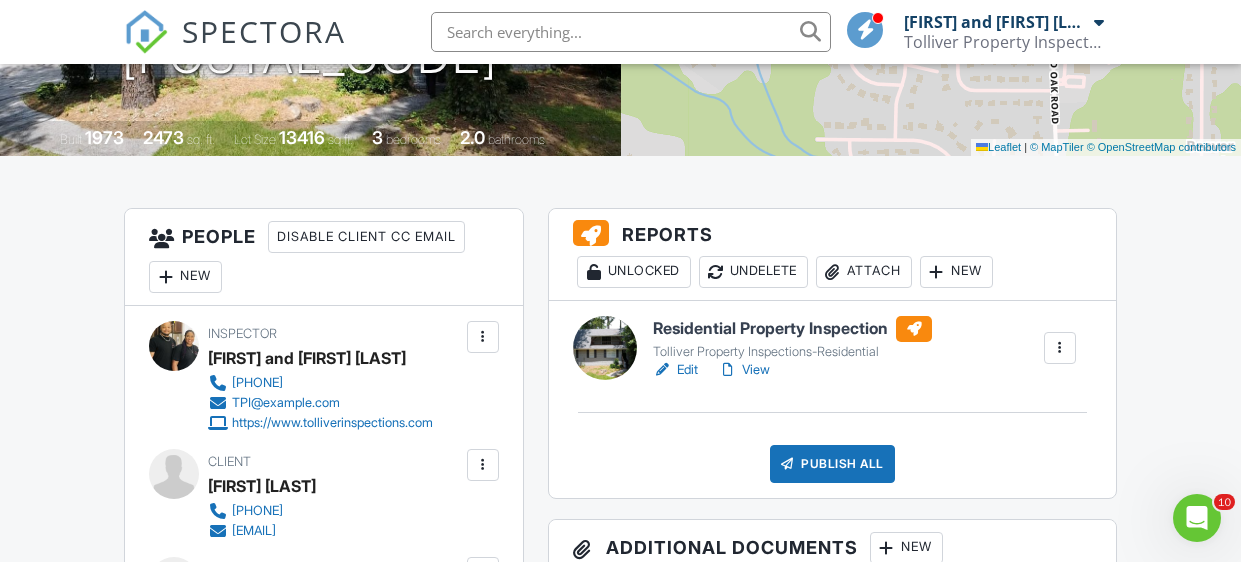 click on "View" at bounding box center (744, 370) 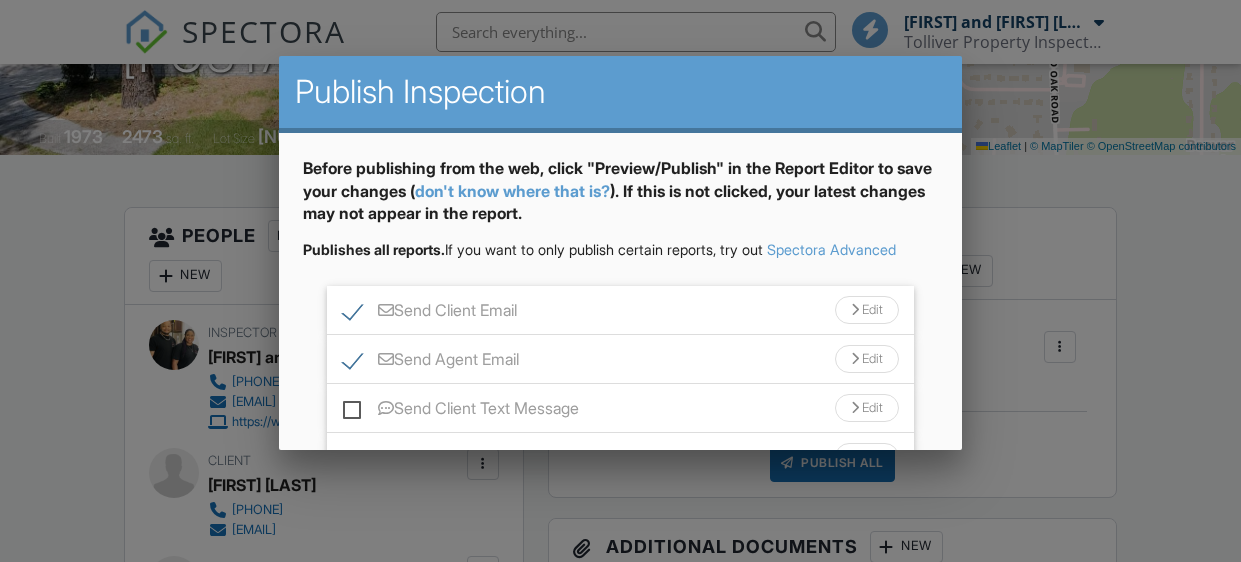 click on "Send Client Text Message" at bounding box center (461, 411) 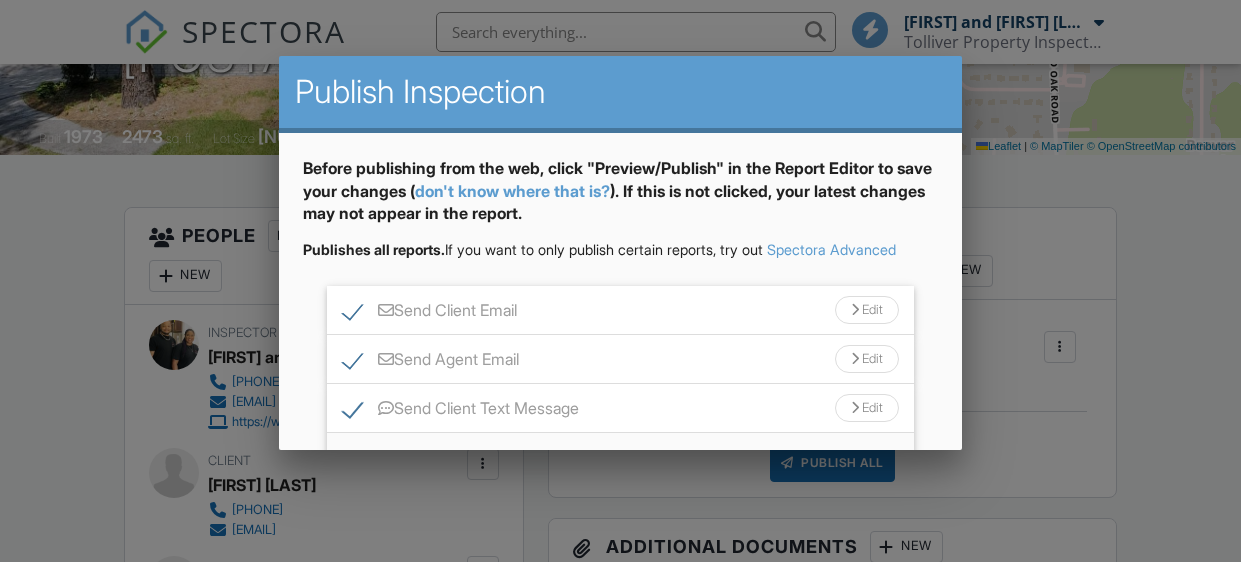 scroll, scrollTop: 400, scrollLeft: 0, axis: vertical 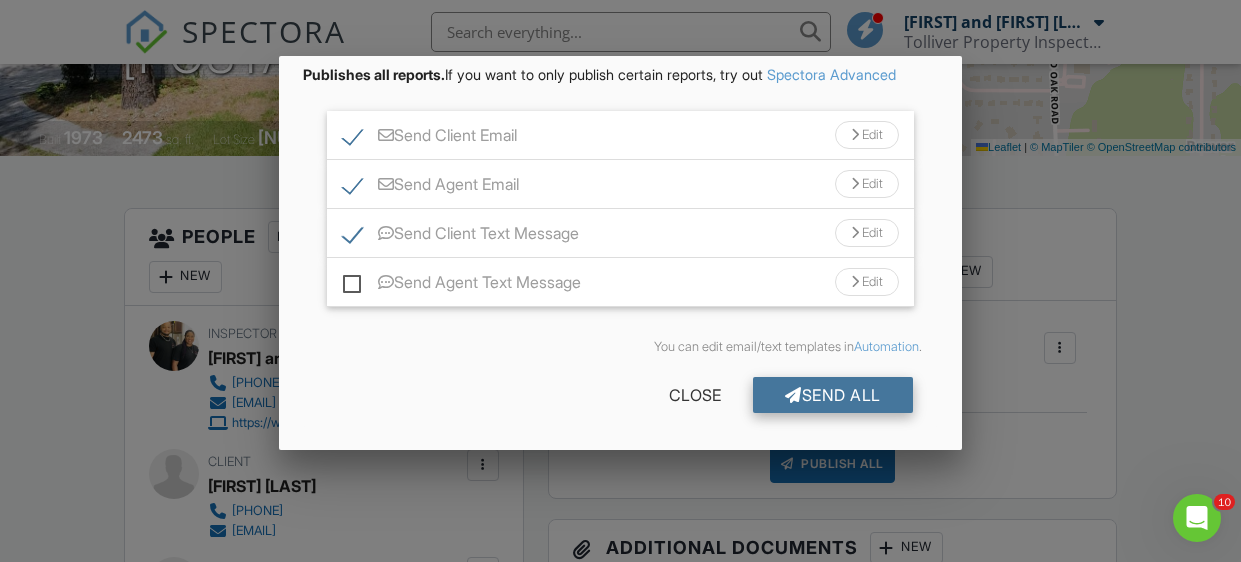 click on "Send All" at bounding box center [833, 395] 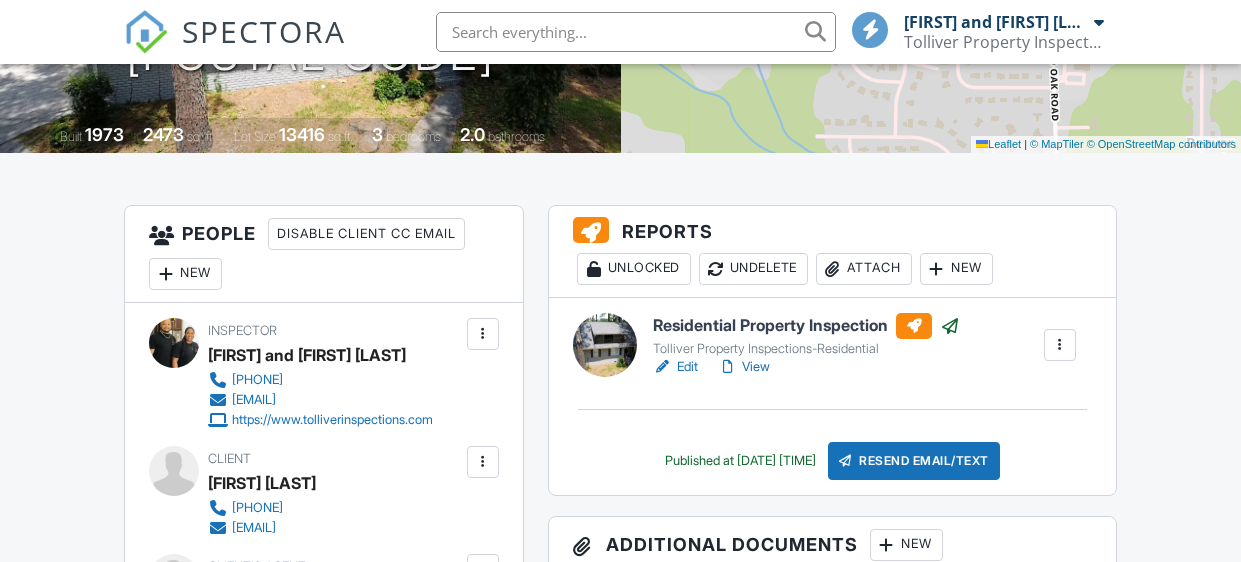 scroll, scrollTop: 402, scrollLeft: 0, axis: vertical 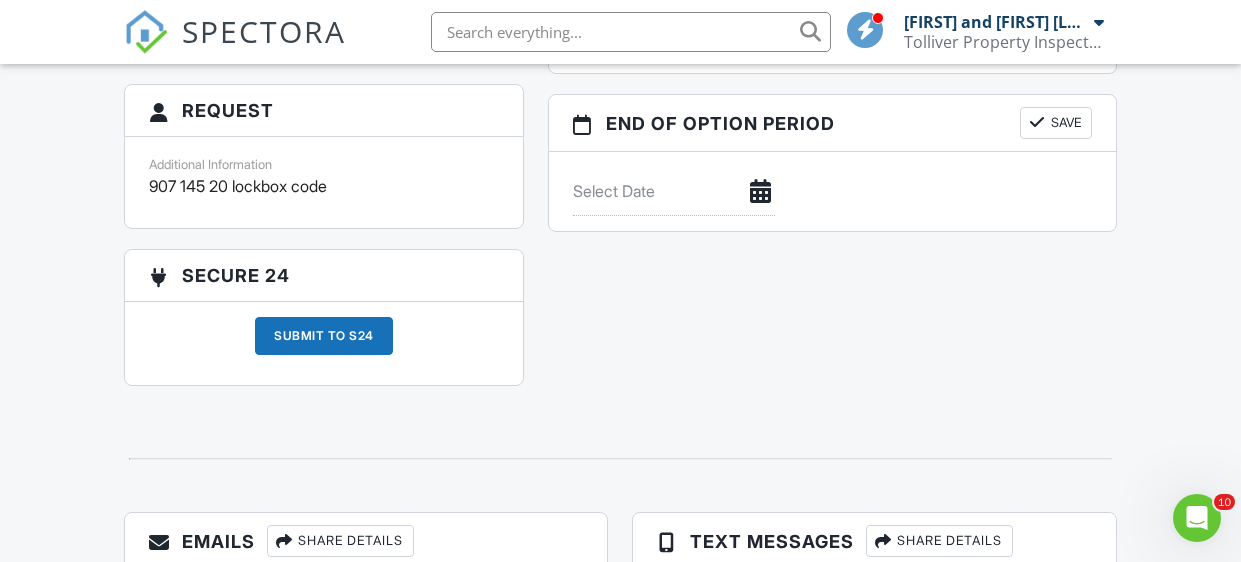 click on "Submit to S24" at bounding box center [324, 336] 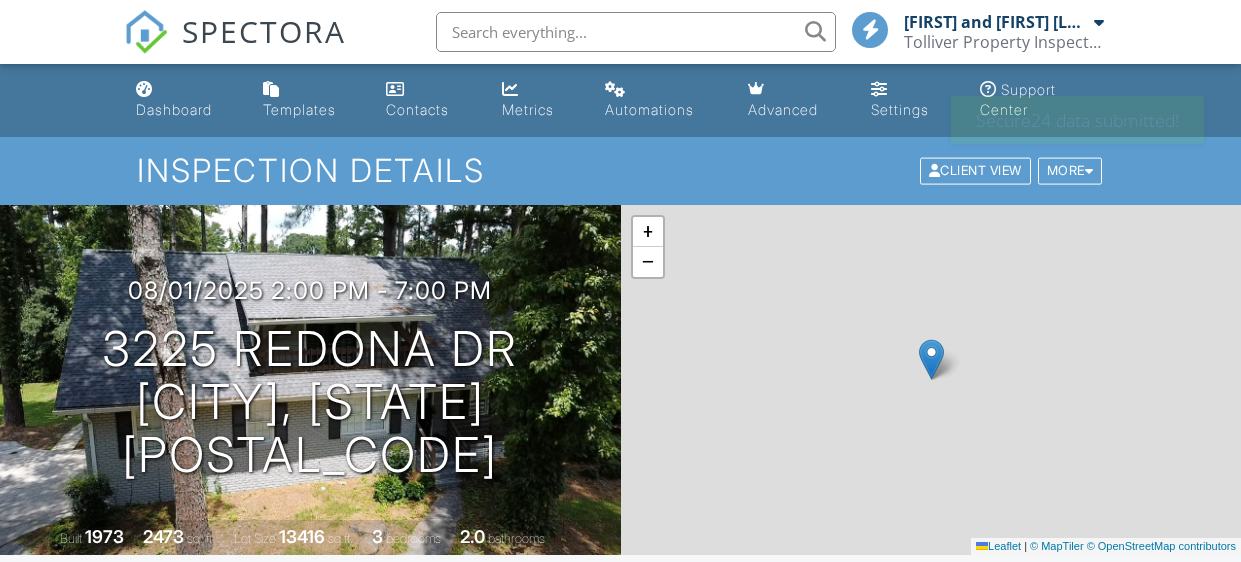 scroll, scrollTop: 0, scrollLeft: 0, axis: both 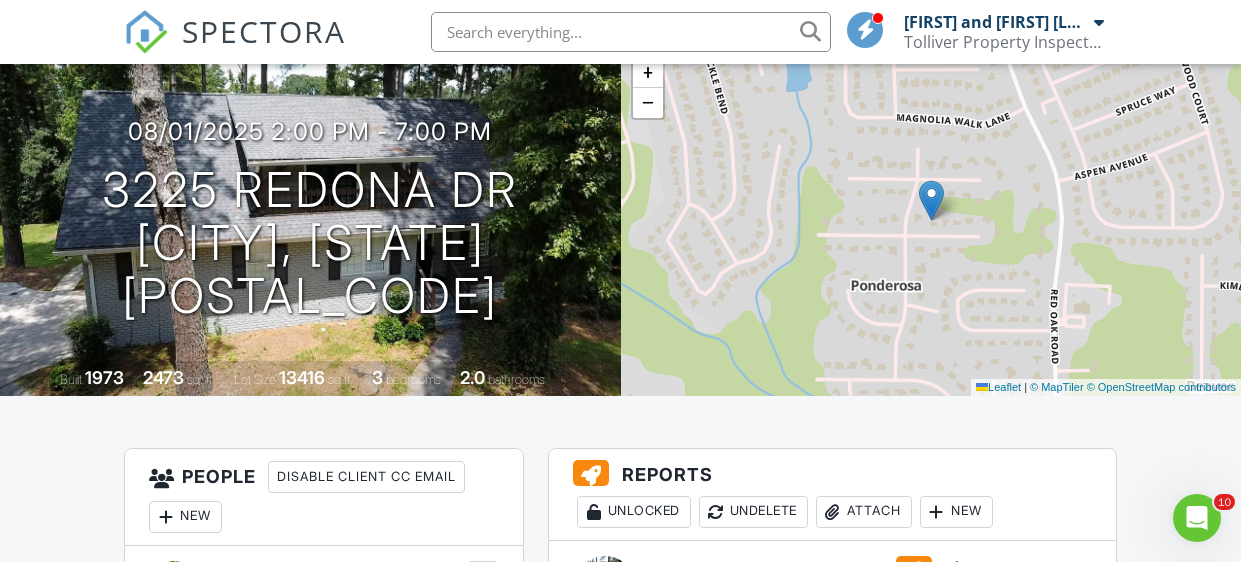 click at bounding box center [1099, 22] 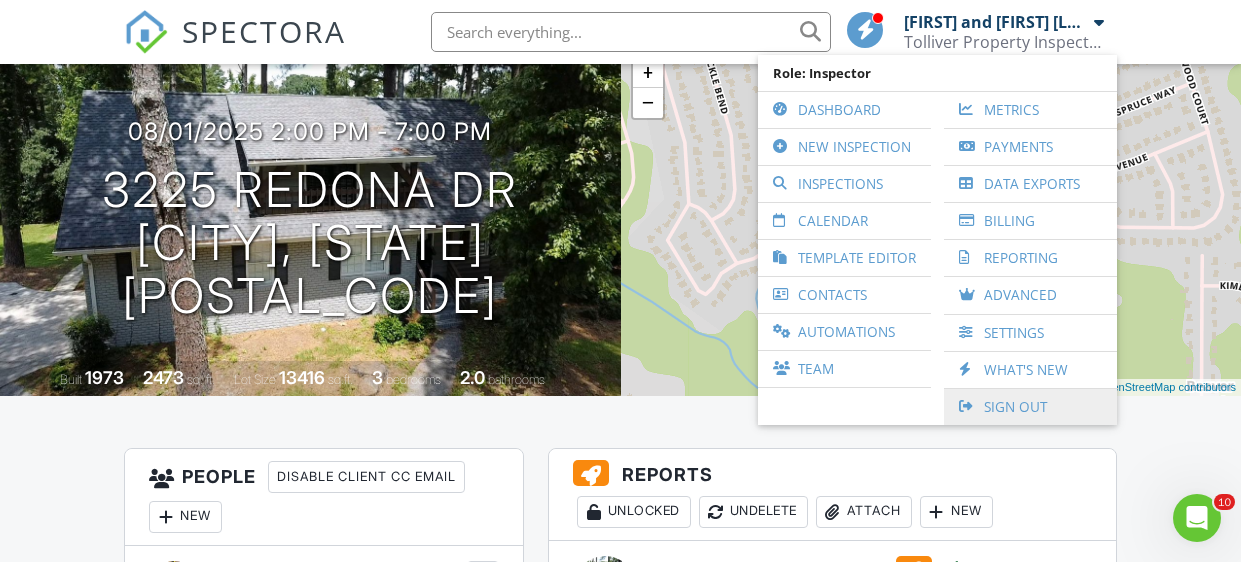 click on "Sign Out" at bounding box center [1030, 407] 